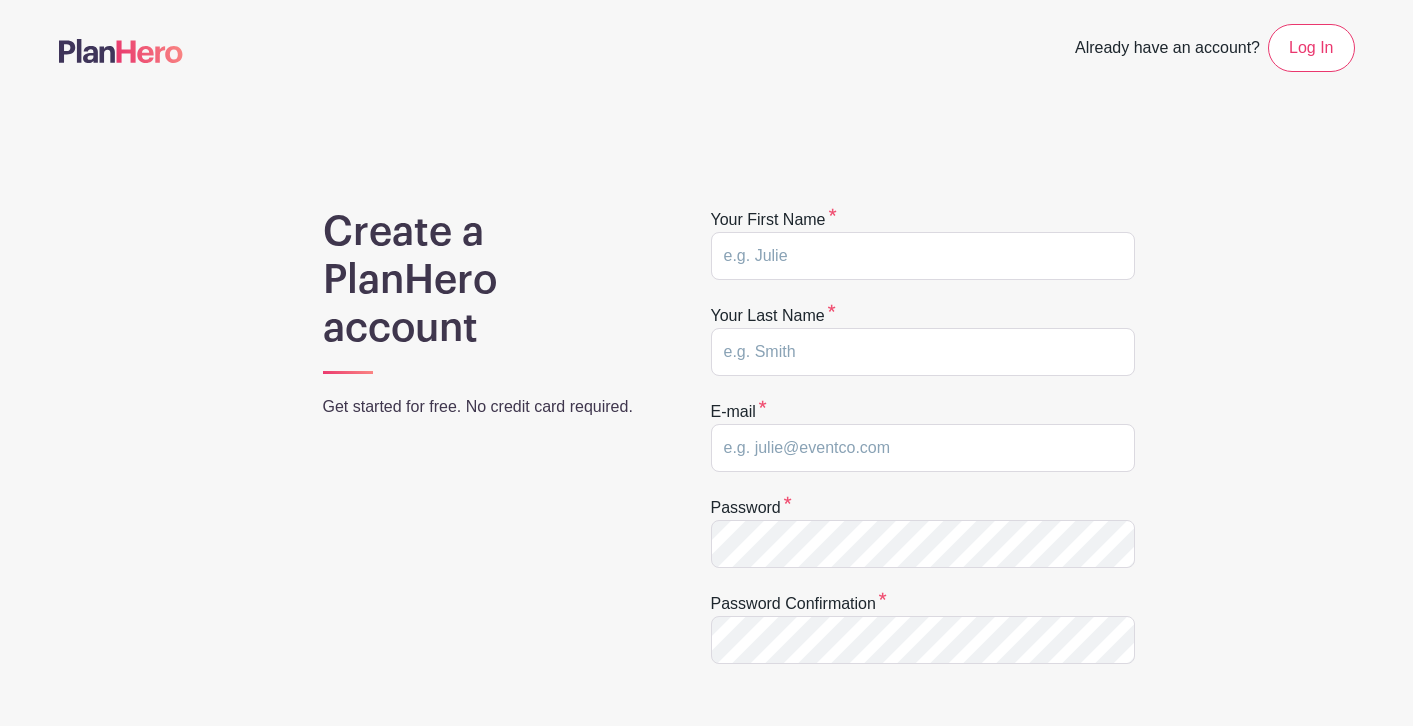 scroll, scrollTop: 64, scrollLeft: 0, axis: vertical 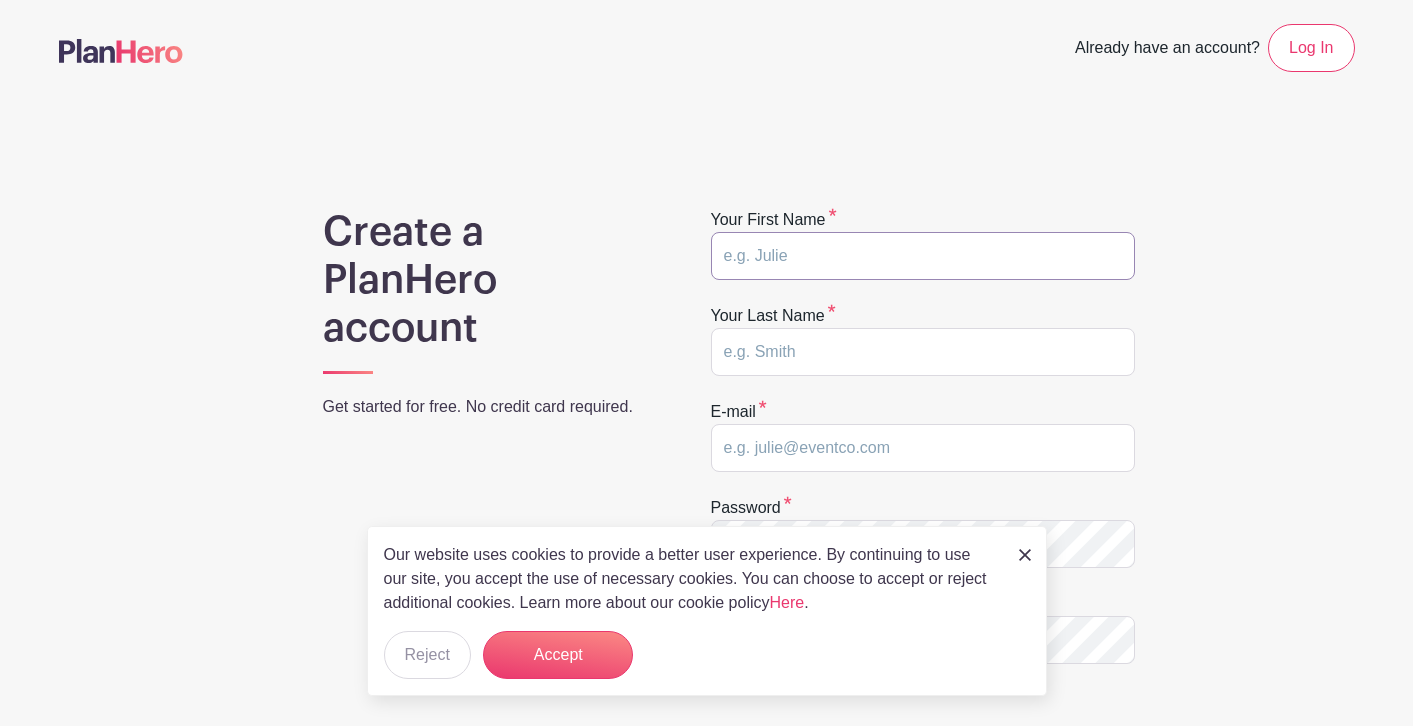 click at bounding box center (923, 256) 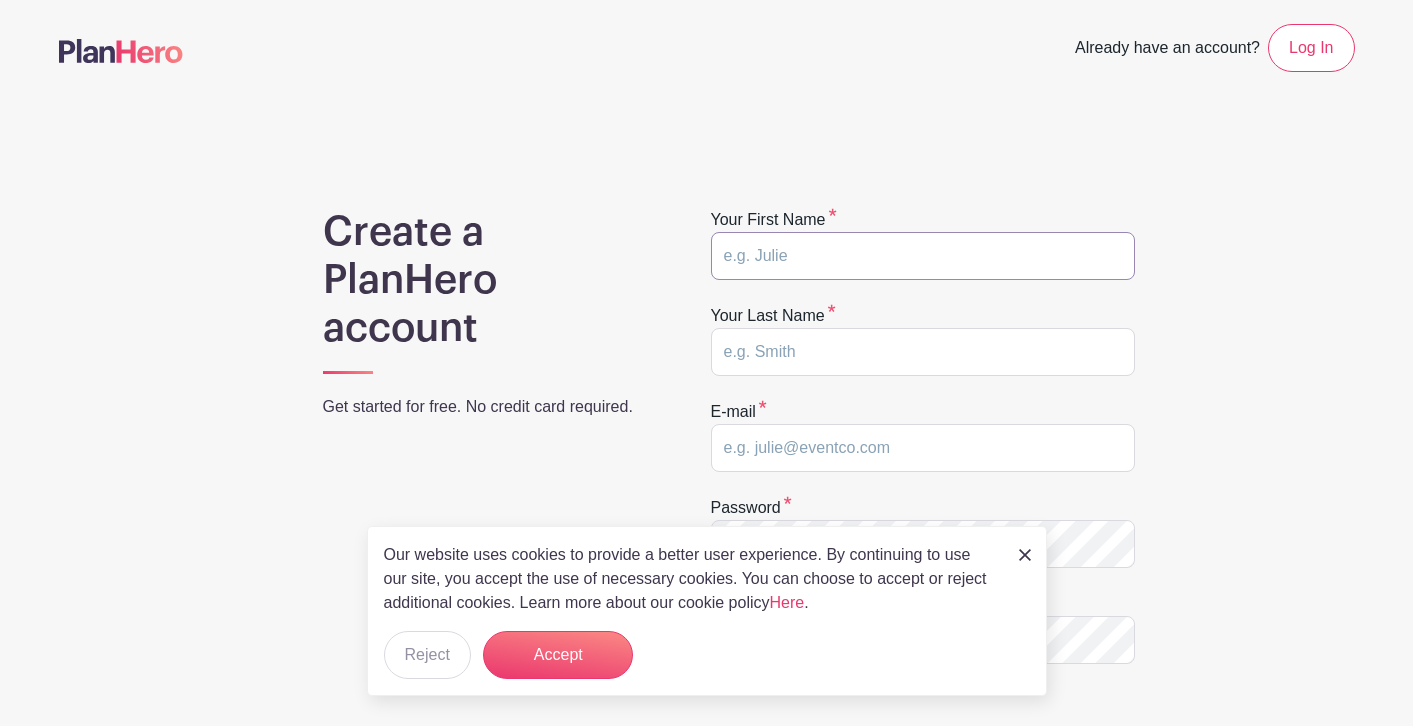 type on "[FIRST]" 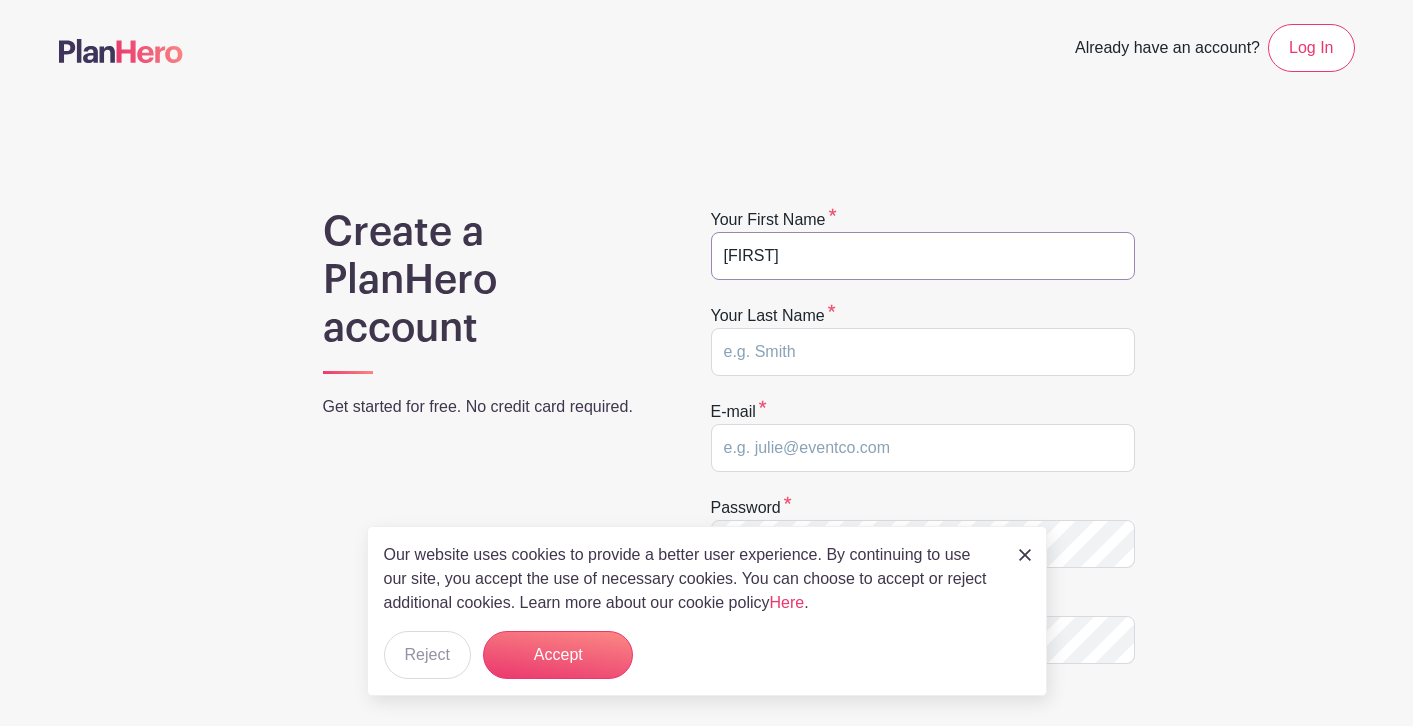 type on "[LAST]" 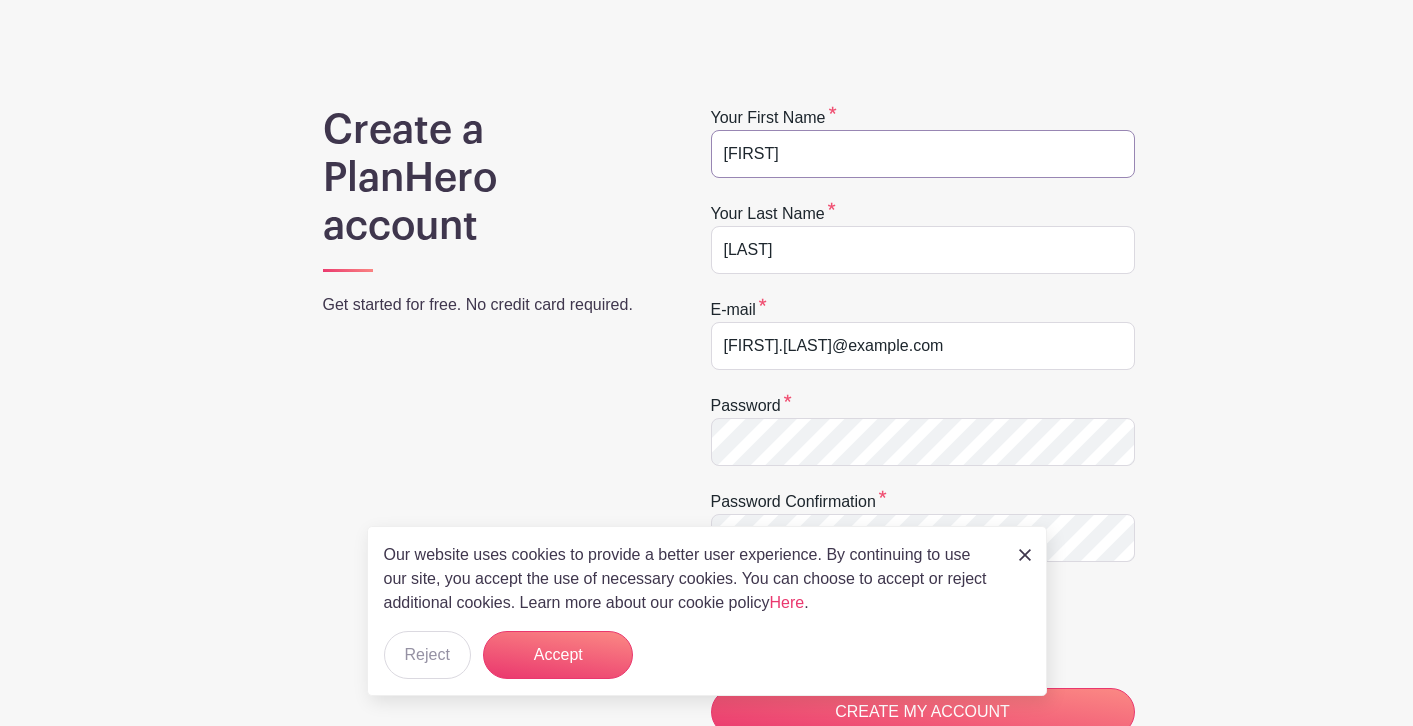 scroll, scrollTop: 150, scrollLeft: 0, axis: vertical 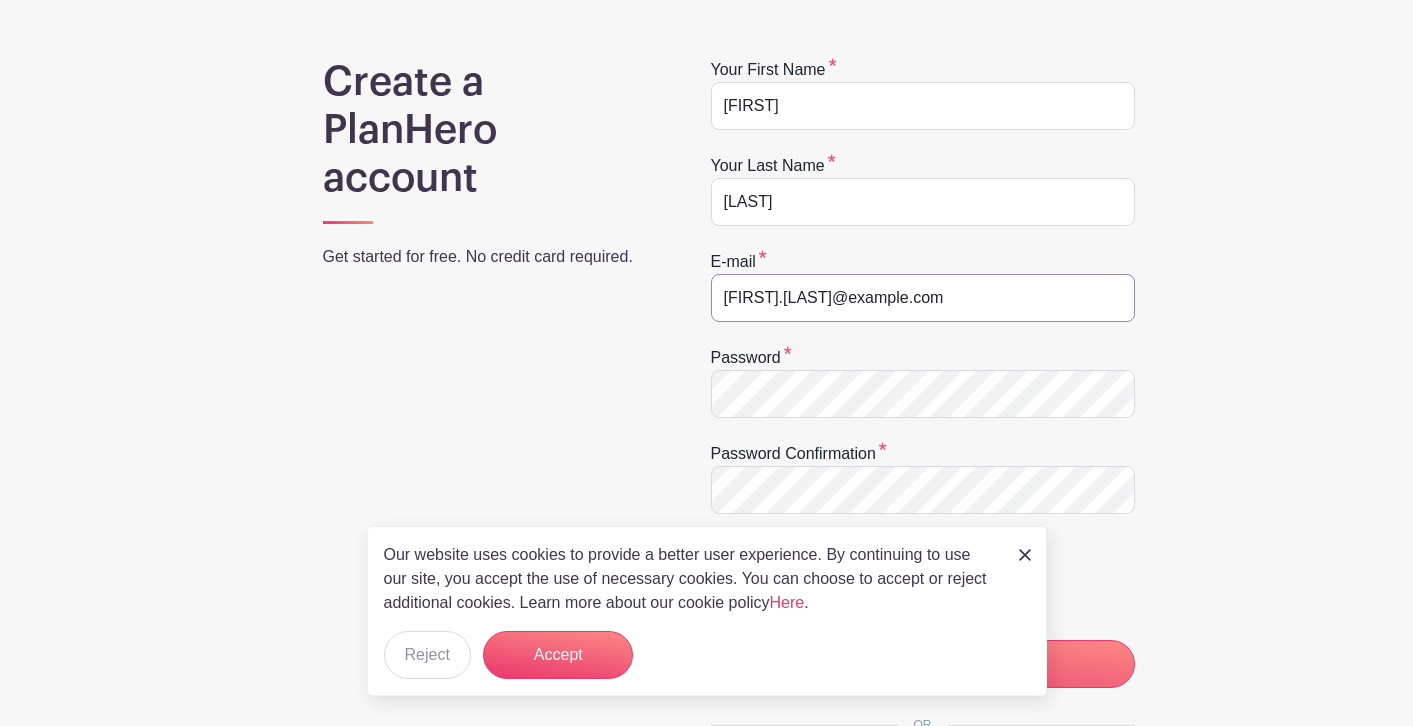 click on "[FIRST].[LAST]@example.com" at bounding box center [923, 298] 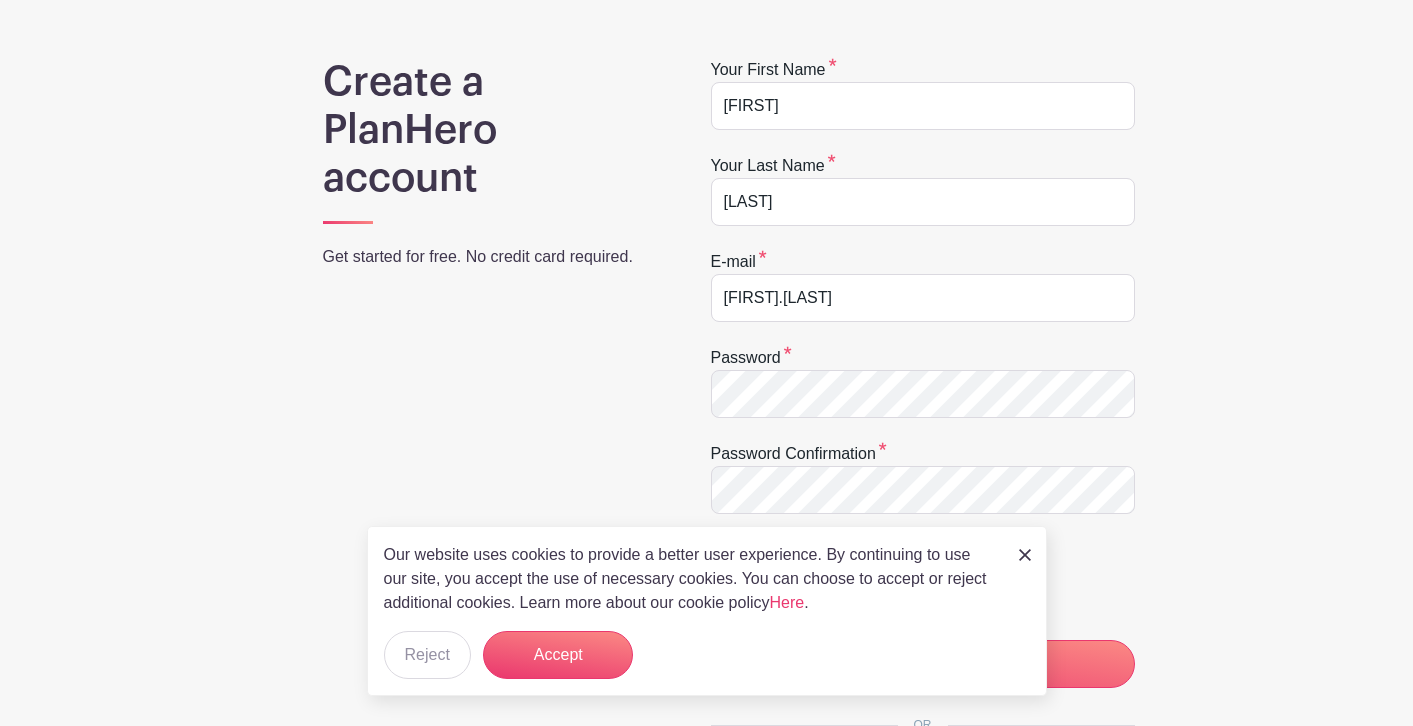 click at bounding box center [1025, 555] 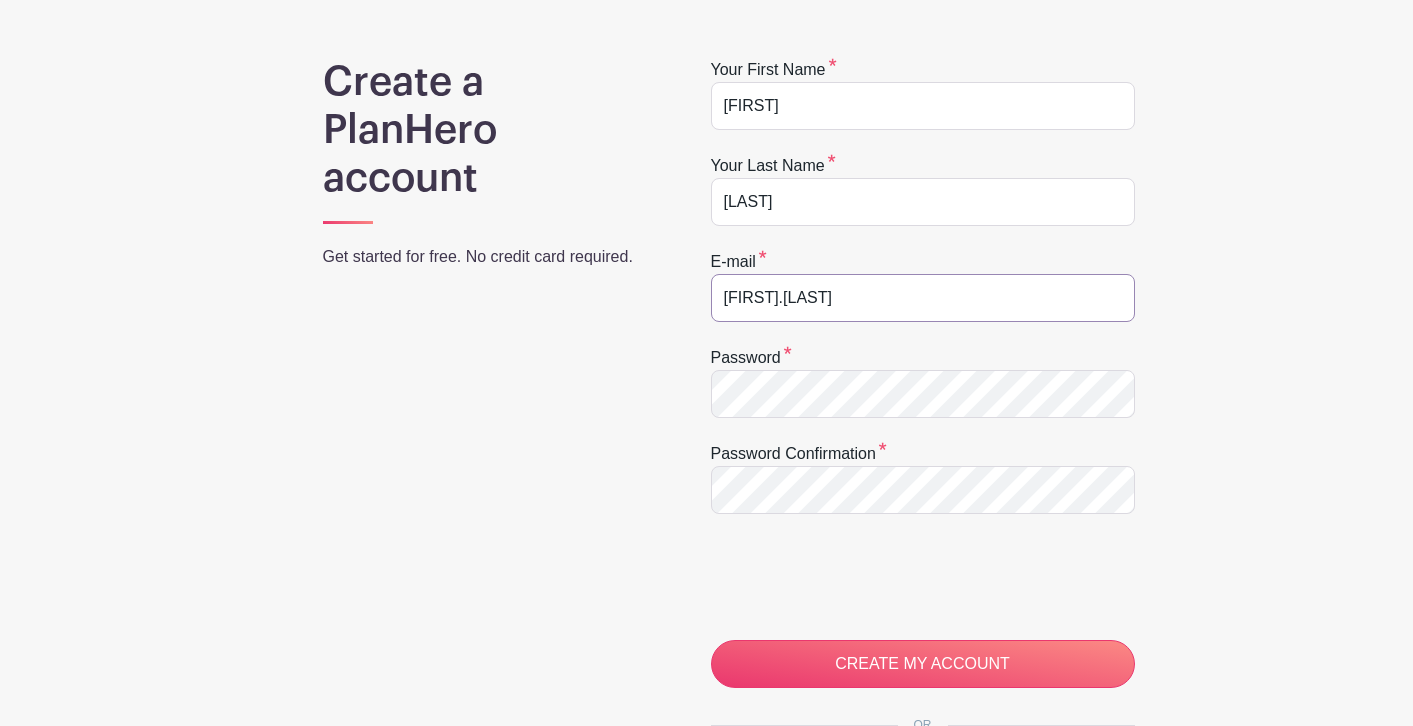 click on "[FIRST].[LAST]" at bounding box center [923, 298] 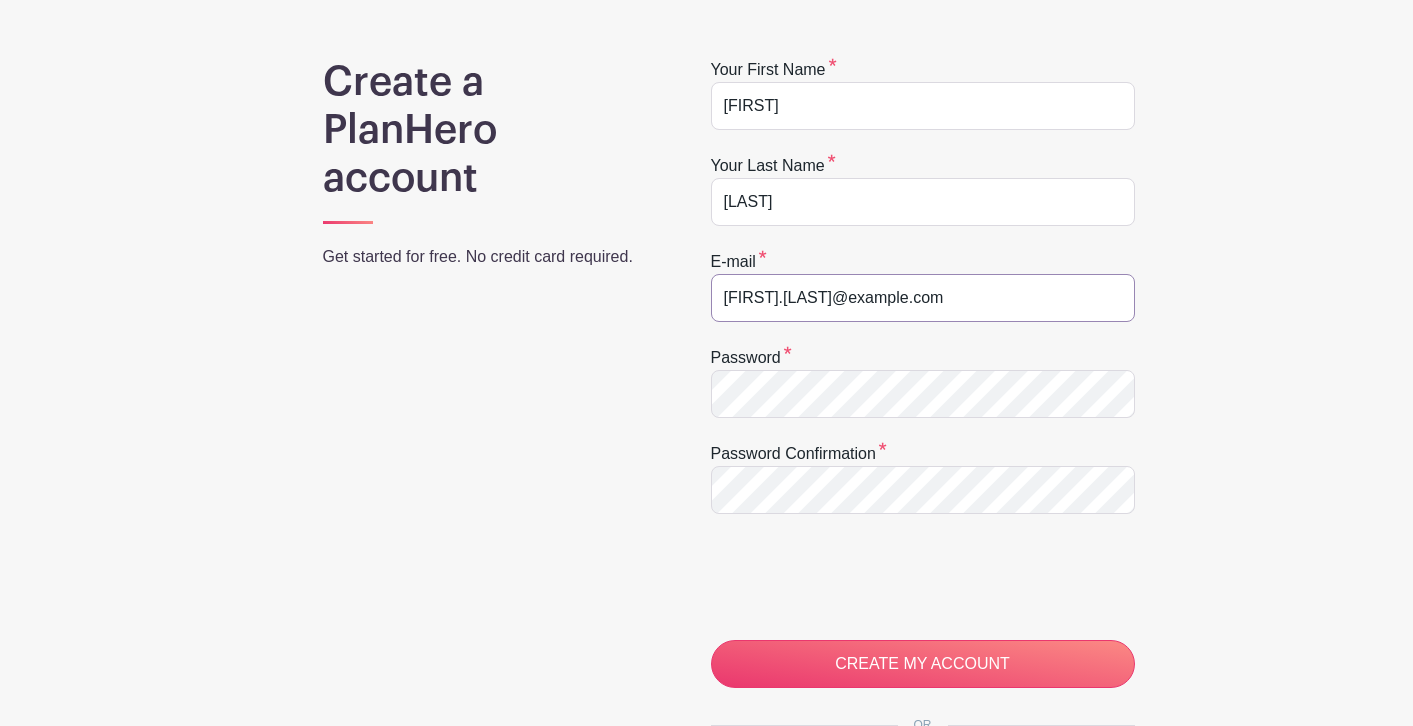 type on "[FIRST].[LAST]@example.com" 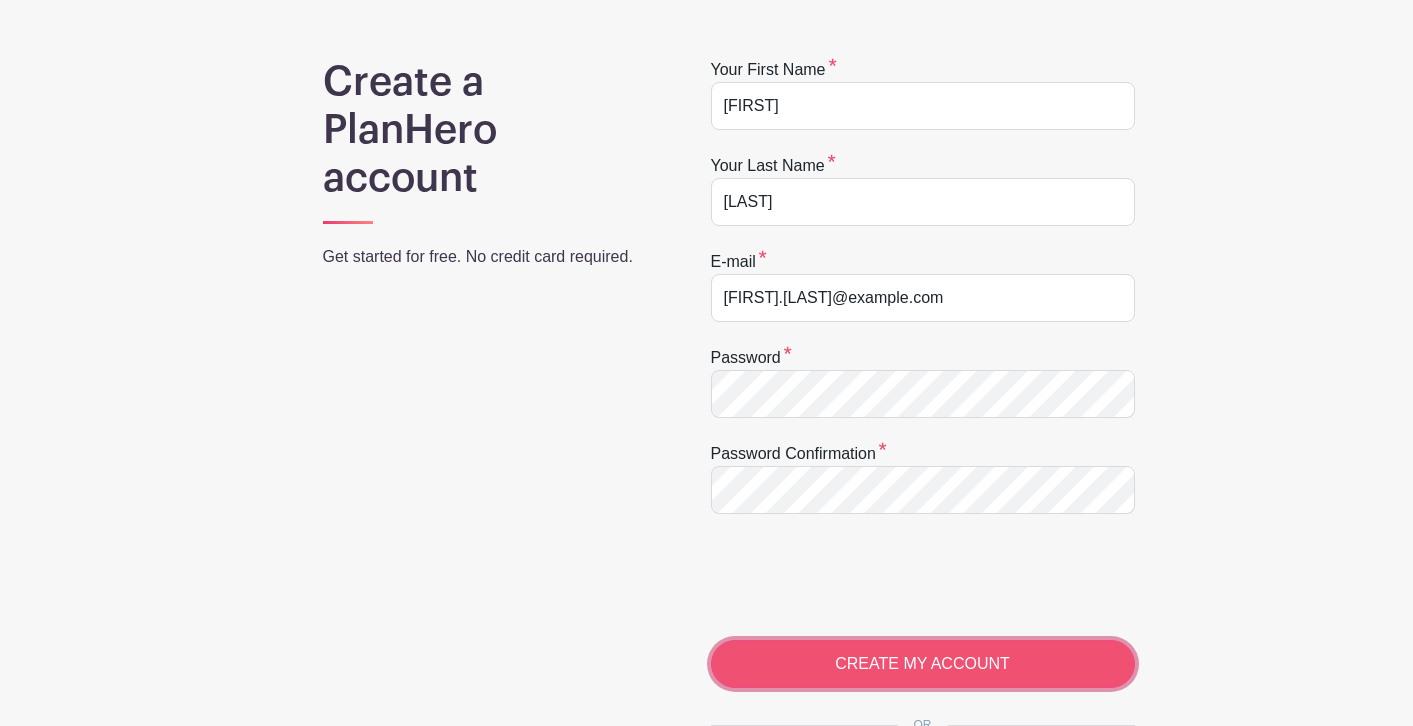 click on "CREATE MY ACCOUNT" at bounding box center [923, 664] 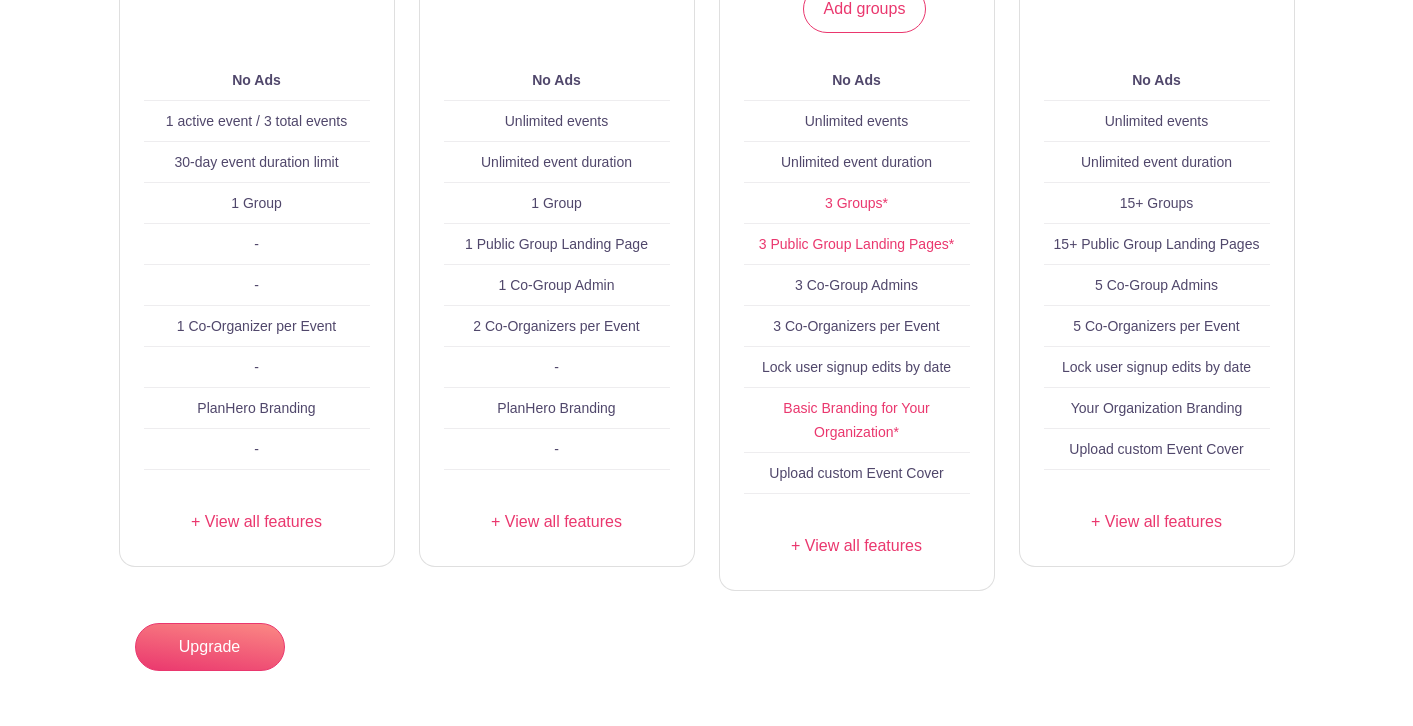scroll, scrollTop: 511, scrollLeft: 0, axis: vertical 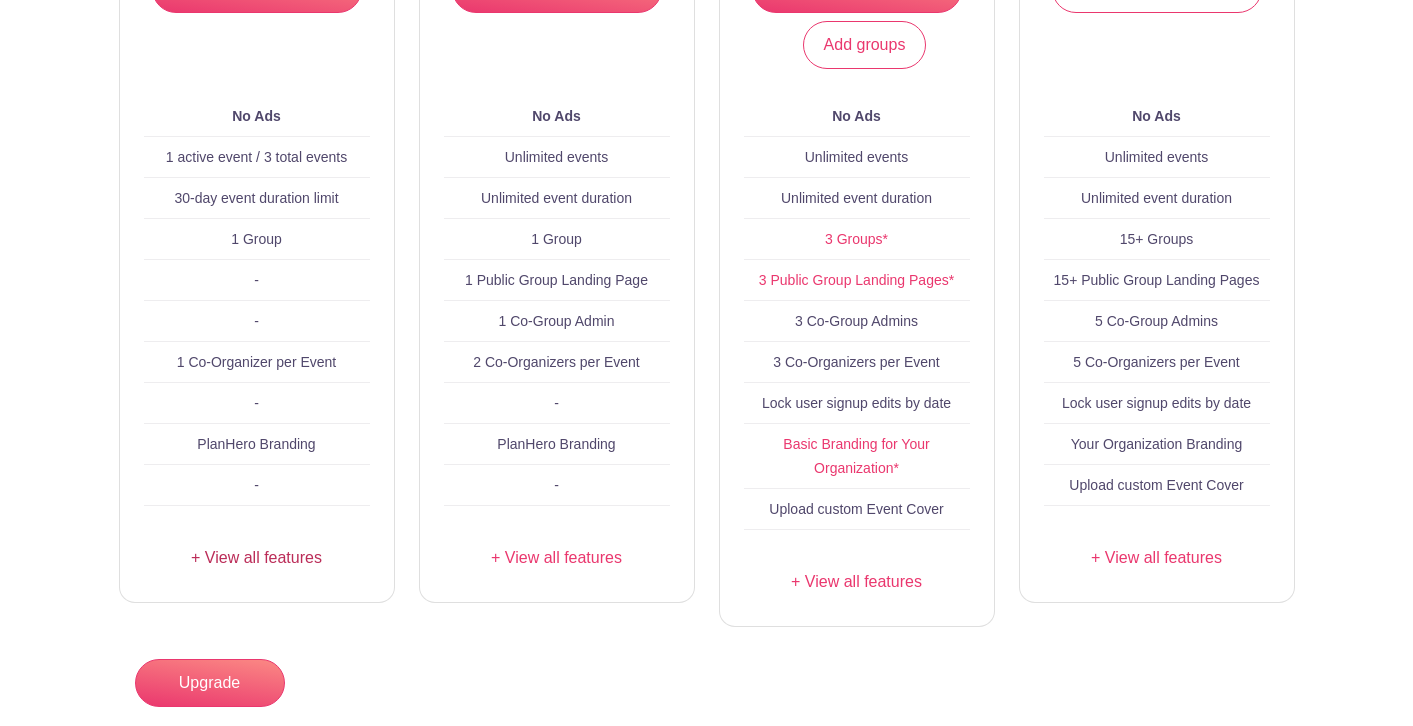 click on "+ View all features" at bounding box center (257, 558) 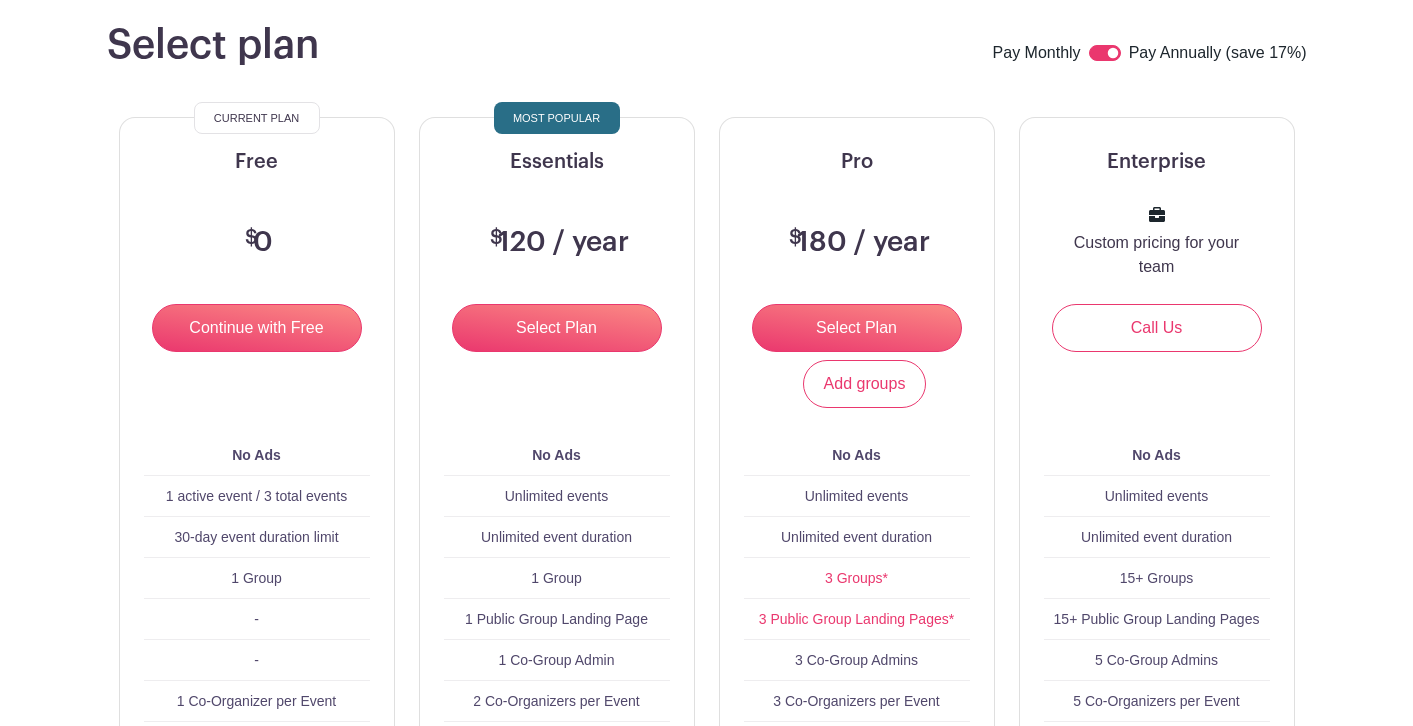 scroll, scrollTop: 157, scrollLeft: 0, axis: vertical 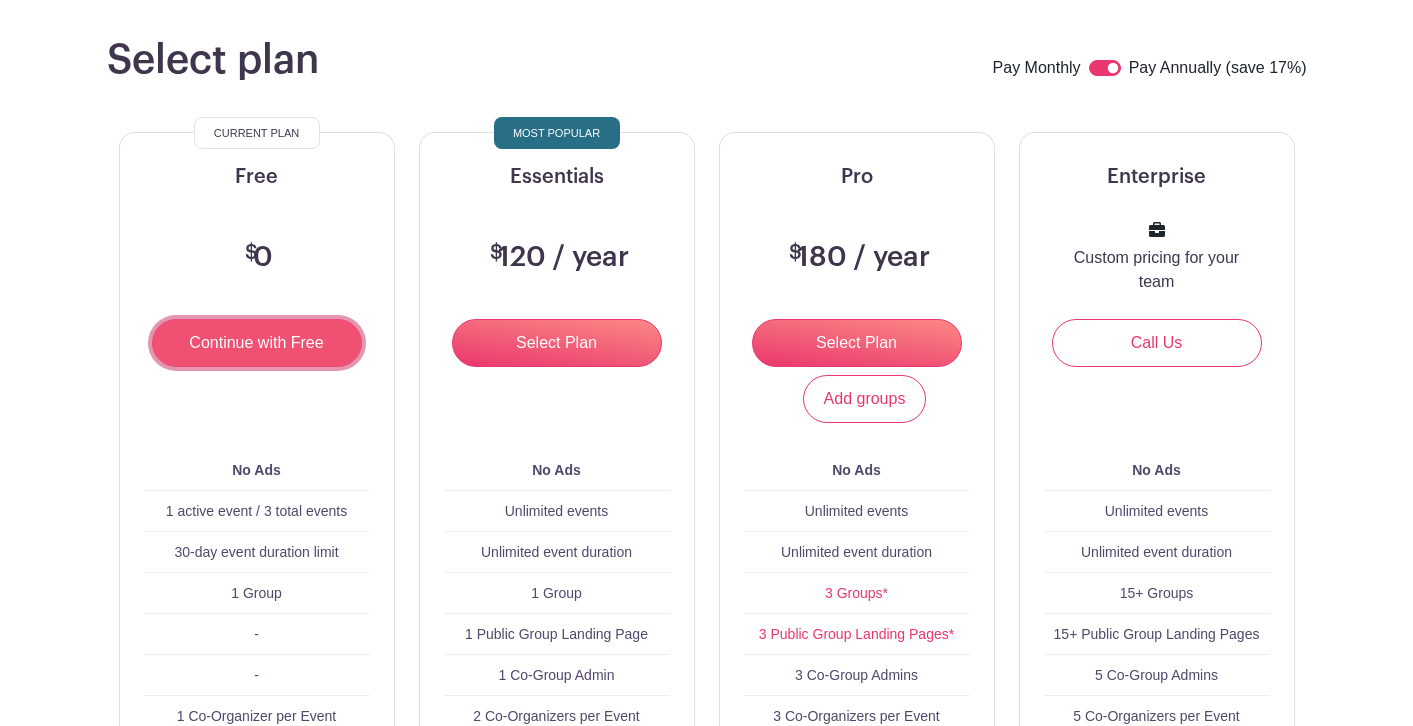 click on "Continue with Free" at bounding box center (257, 343) 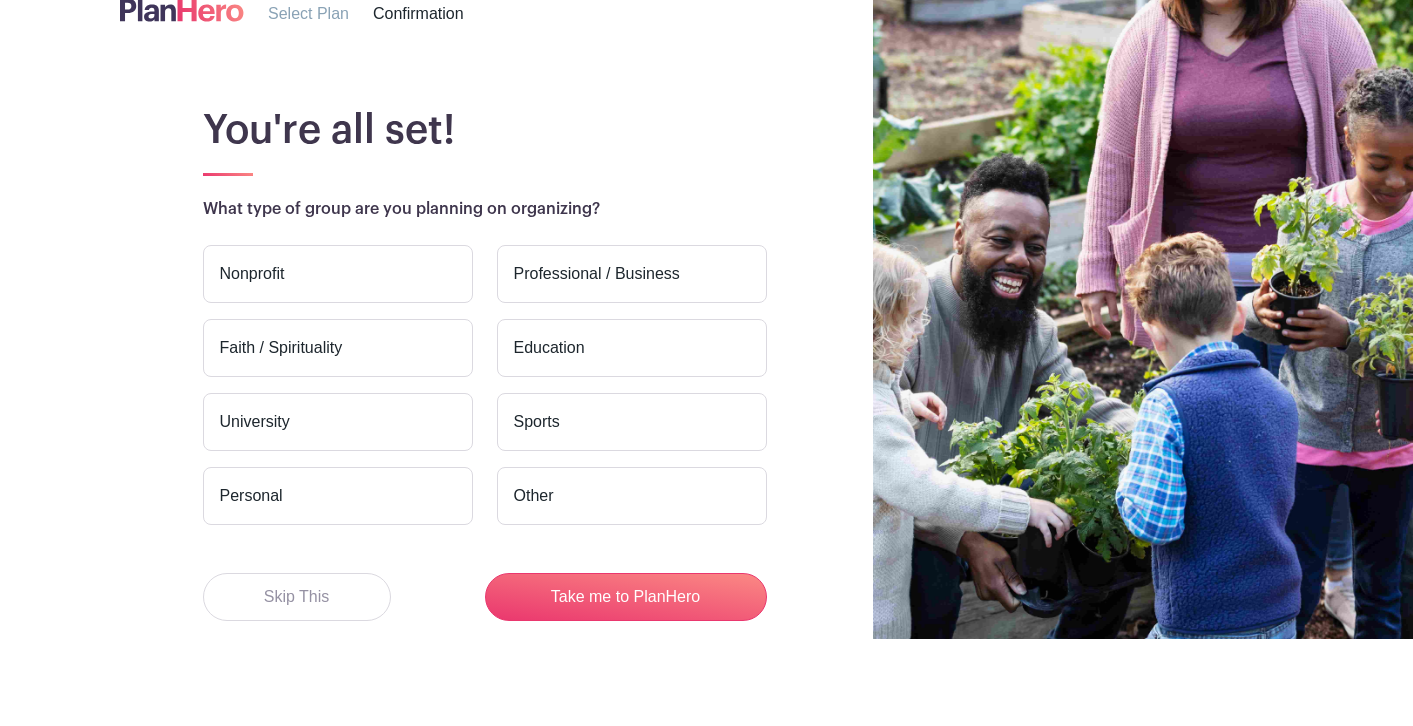 scroll, scrollTop: 95, scrollLeft: 0, axis: vertical 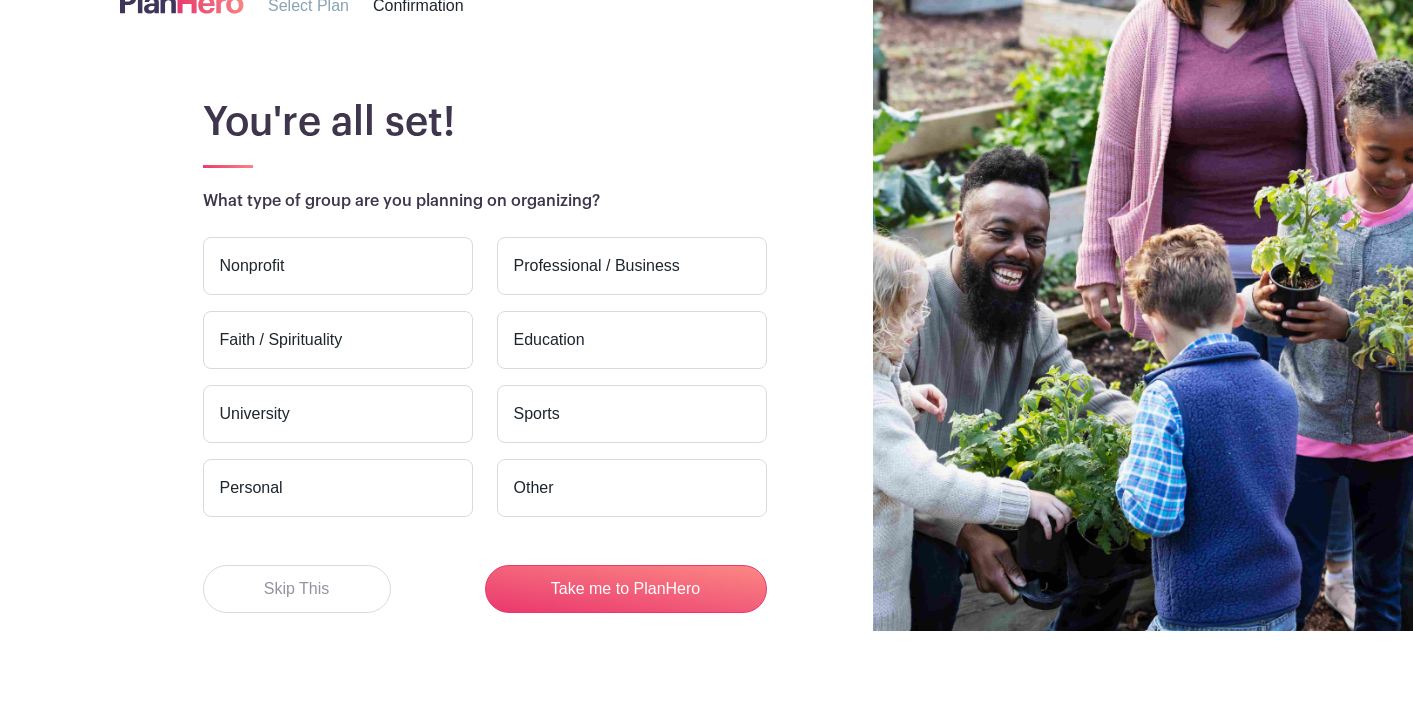 click on "Education" at bounding box center [632, 340] 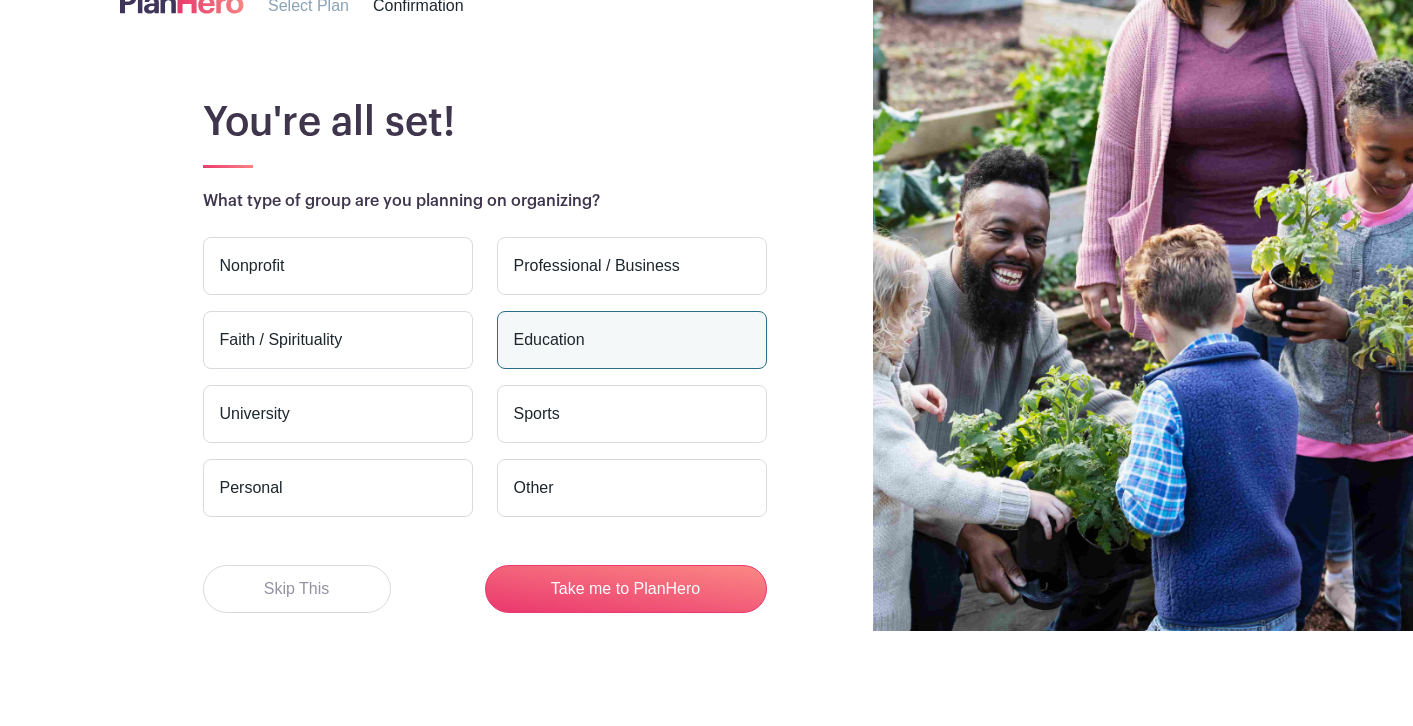 scroll, scrollTop: 107, scrollLeft: 0, axis: vertical 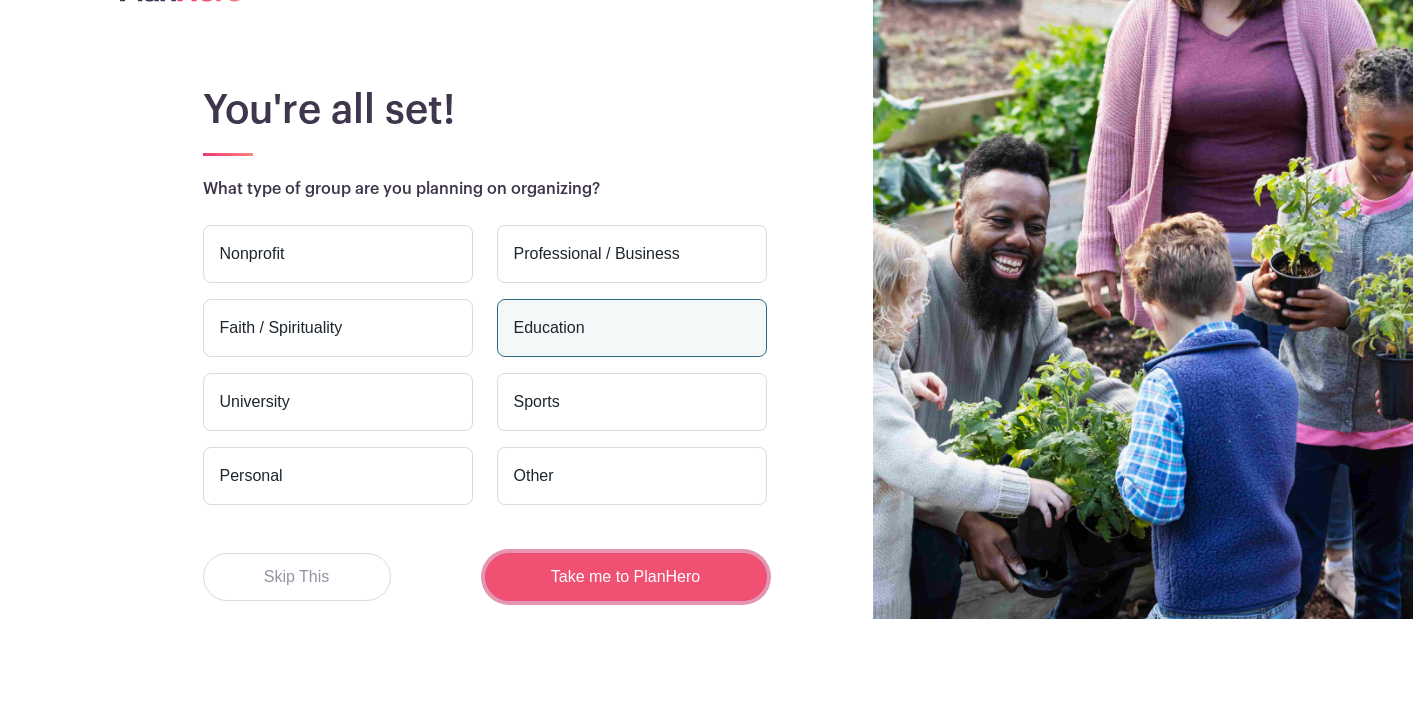 click on "Take me to PlanHero" at bounding box center [626, 577] 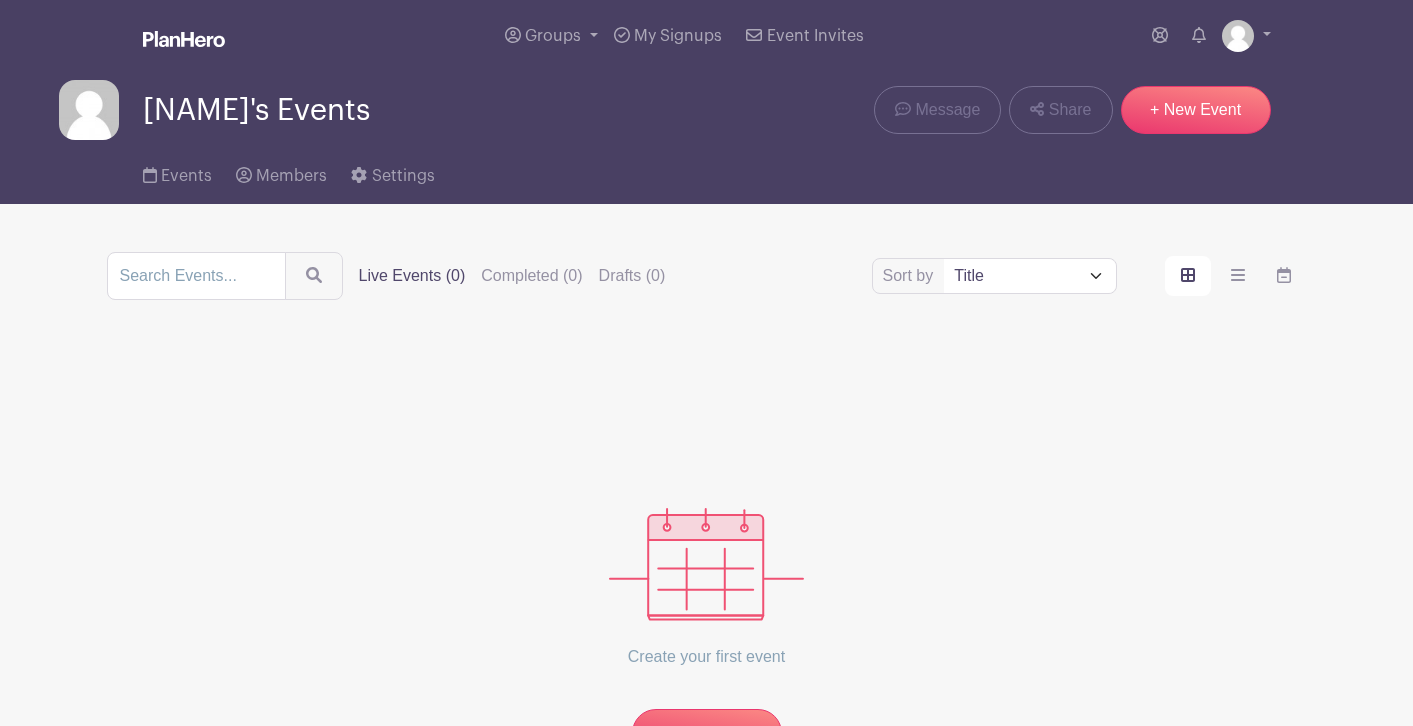 scroll, scrollTop: 0, scrollLeft: 0, axis: both 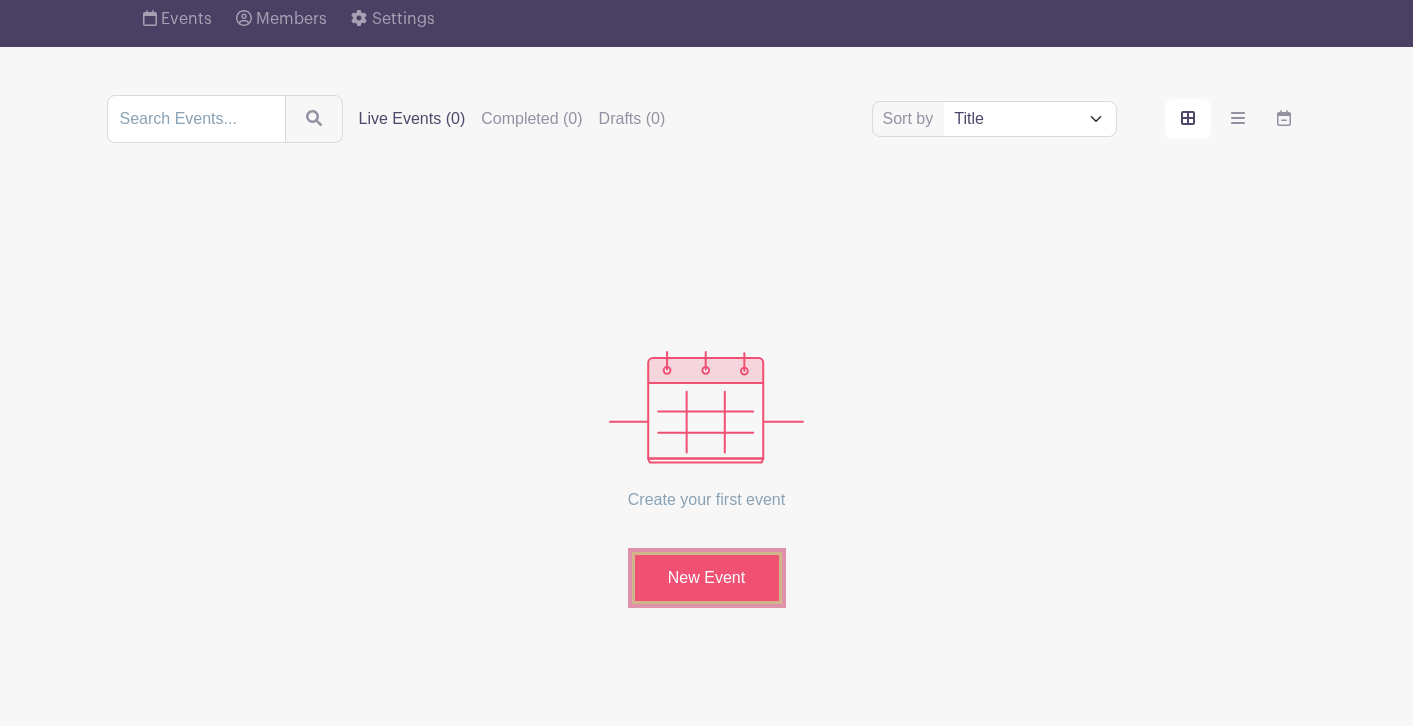 click on "New Event" at bounding box center (707, 578) 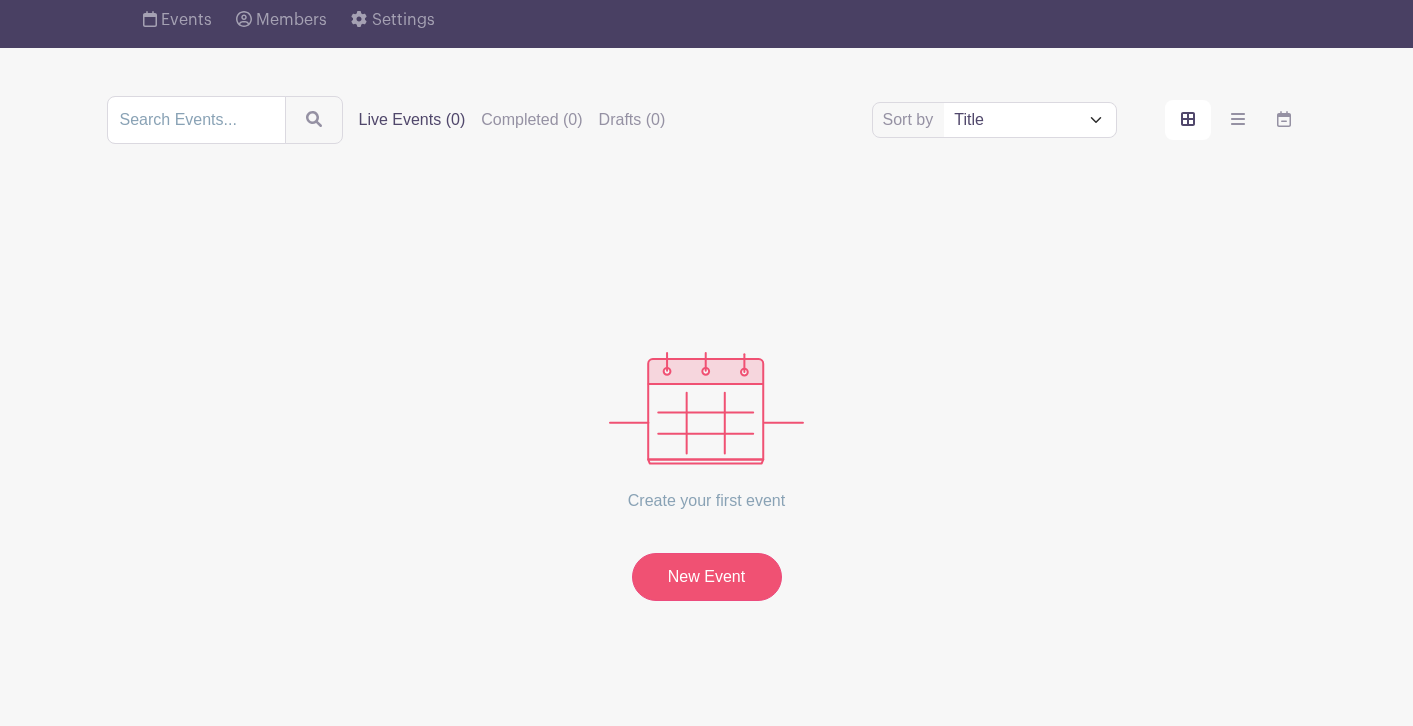 scroll, scrollTop: 0, scrollLeft: 0, axis: both 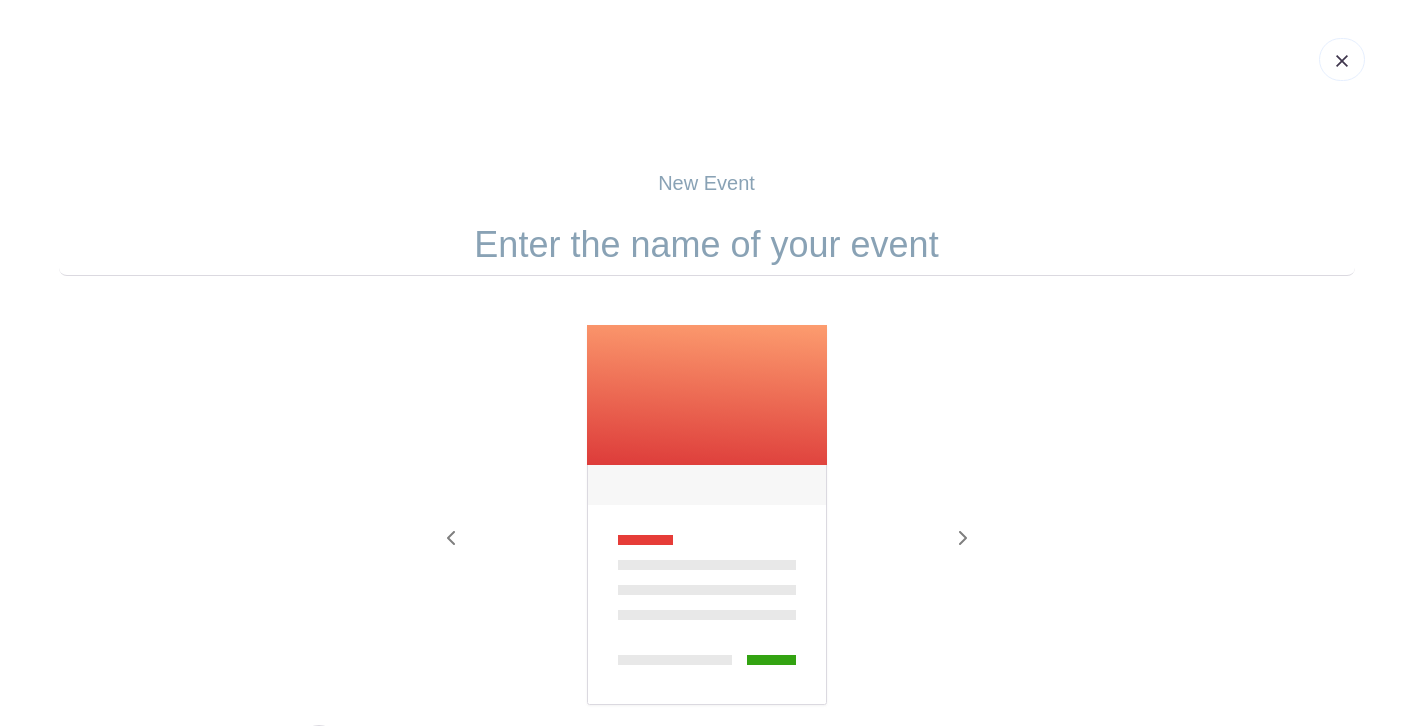 click at bounding box center (707, 245) 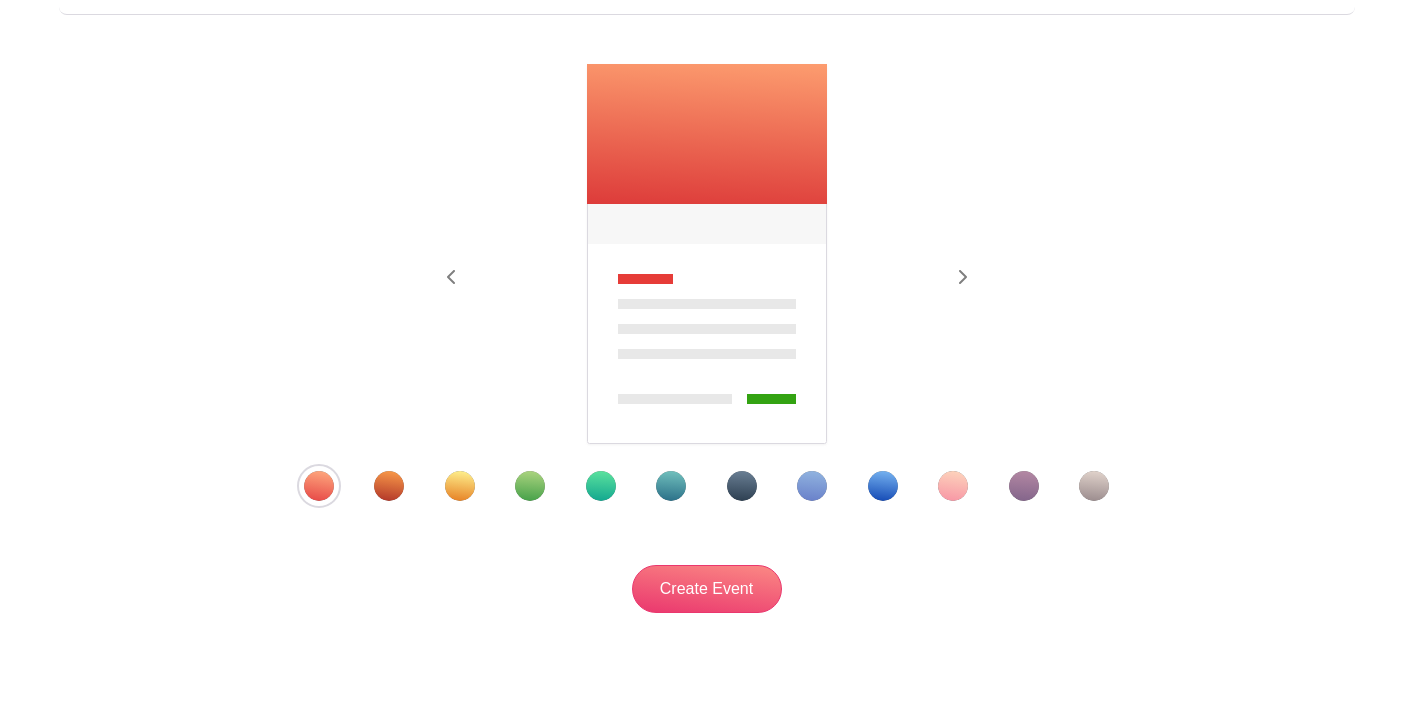 scroll, scrollTop: 262, scrollLeft: 0, axis: vertical 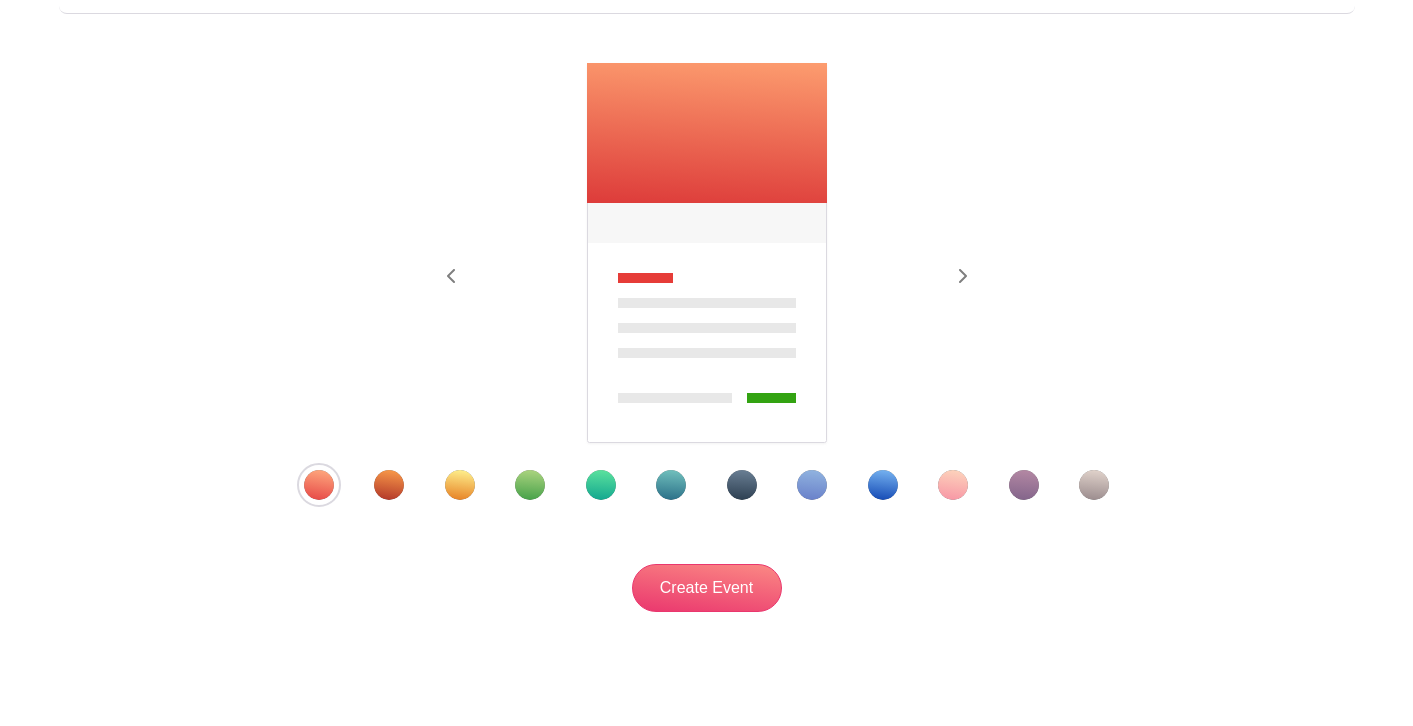 type on "Preschool Home Visits" 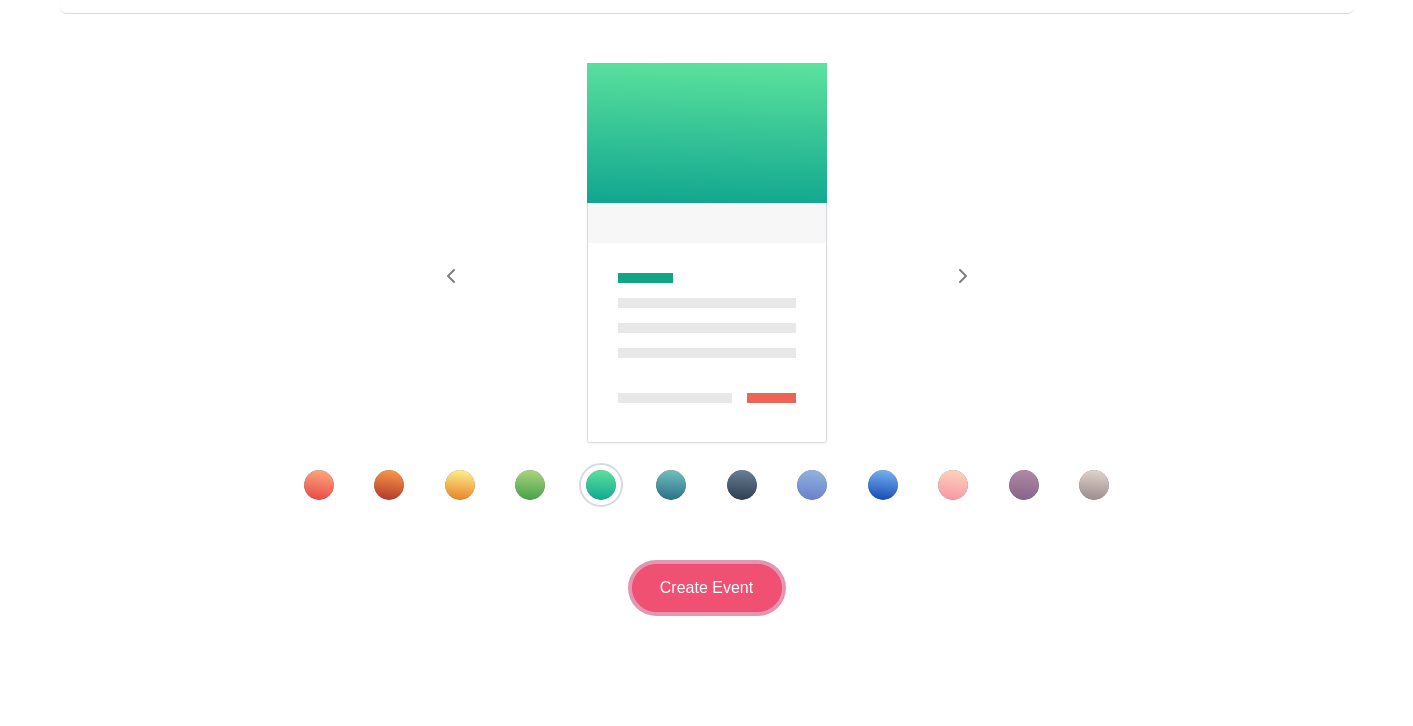 click on "Create Event" at bounding box center (707, 588) 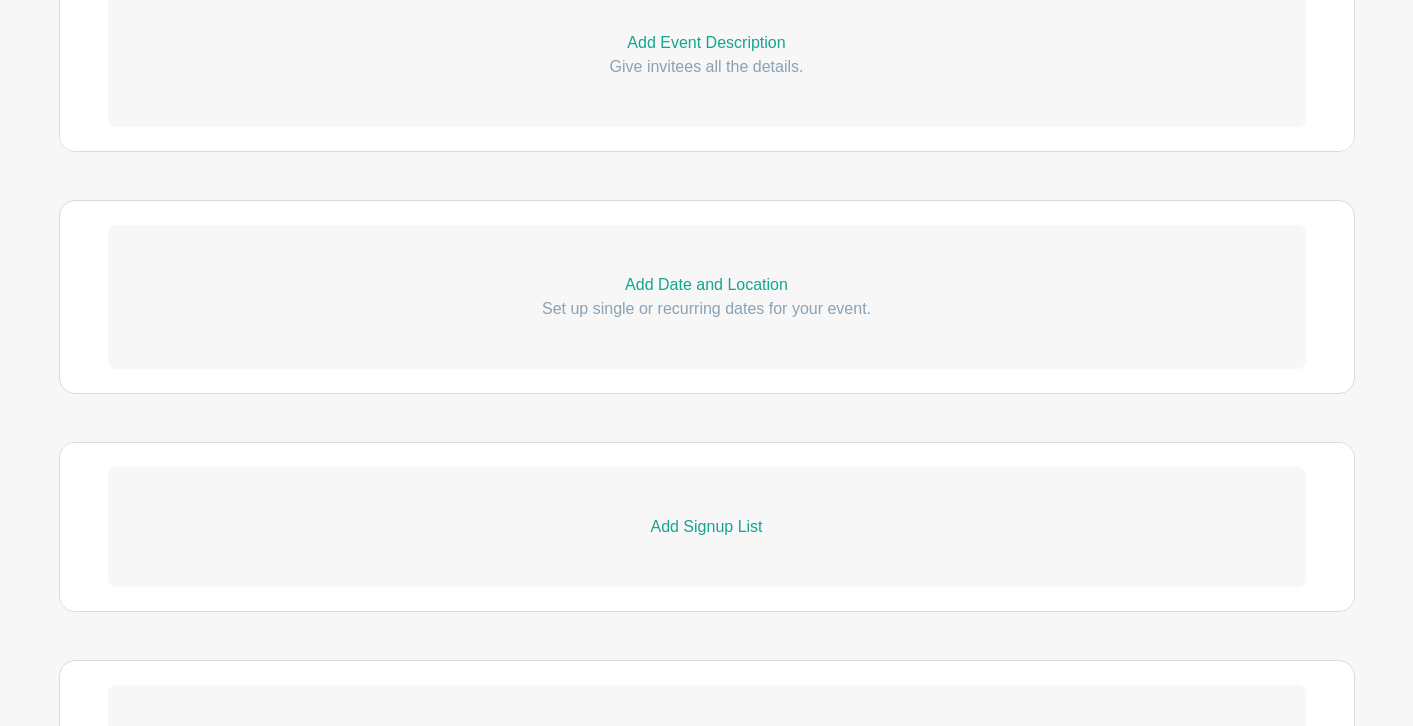 scroll, scrollTop: 691, scrollLeft: 0, axis: vertical 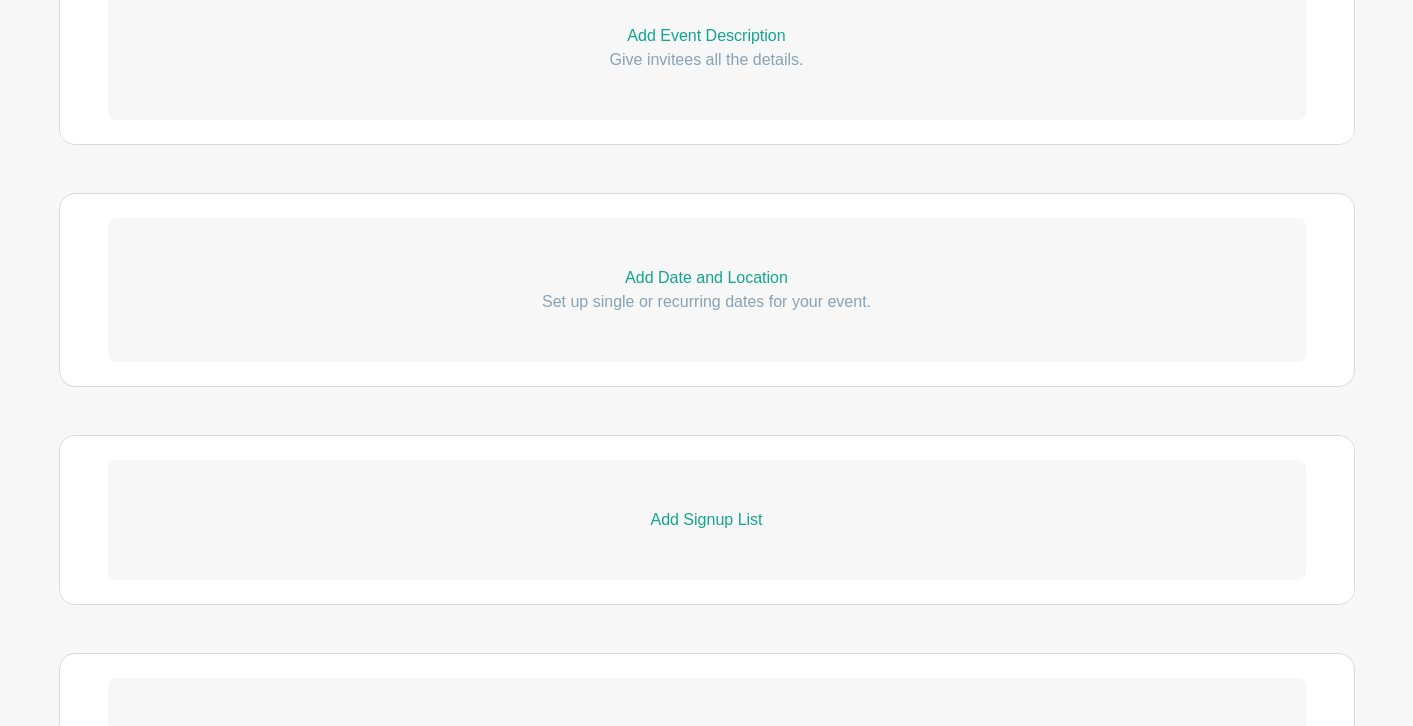click on "Add Signup List" at bounding box center [707, 520] 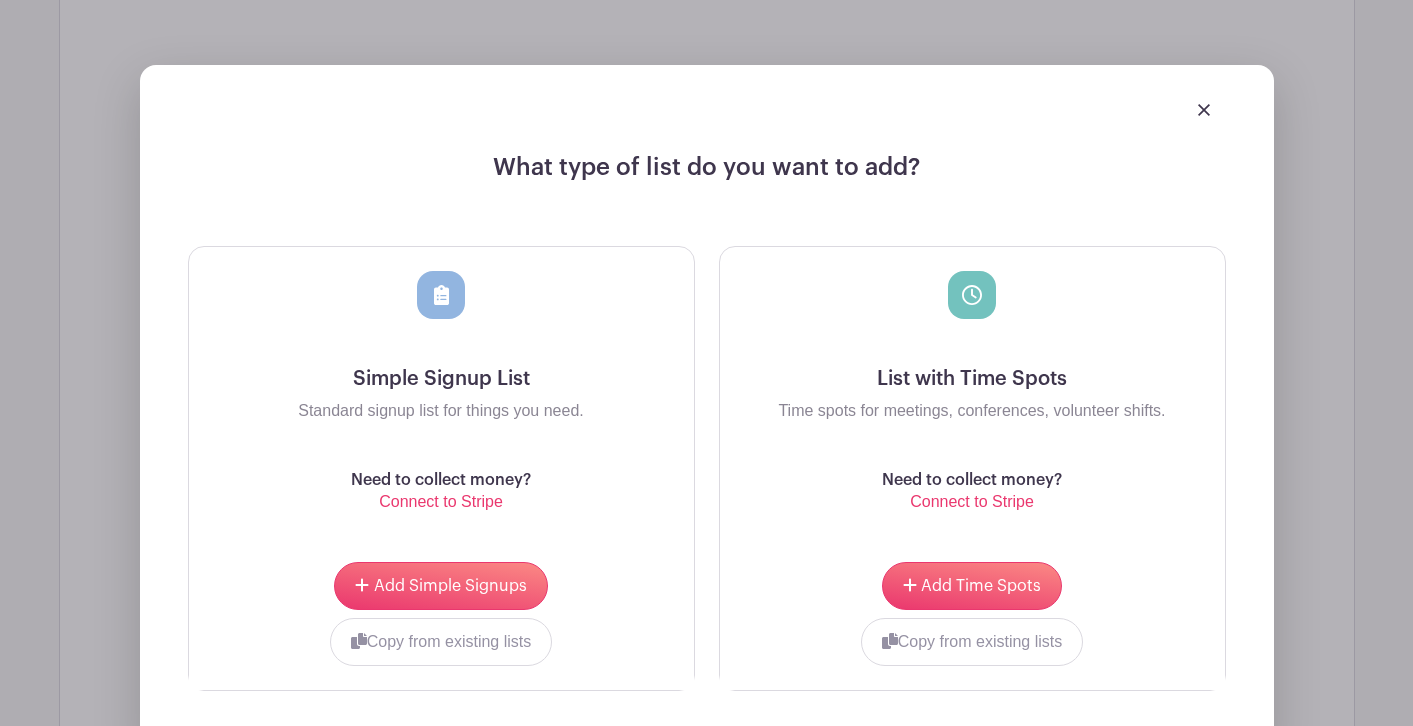 scroll, scrollTop: 1064, scrollLeft: 0, axis: vertical 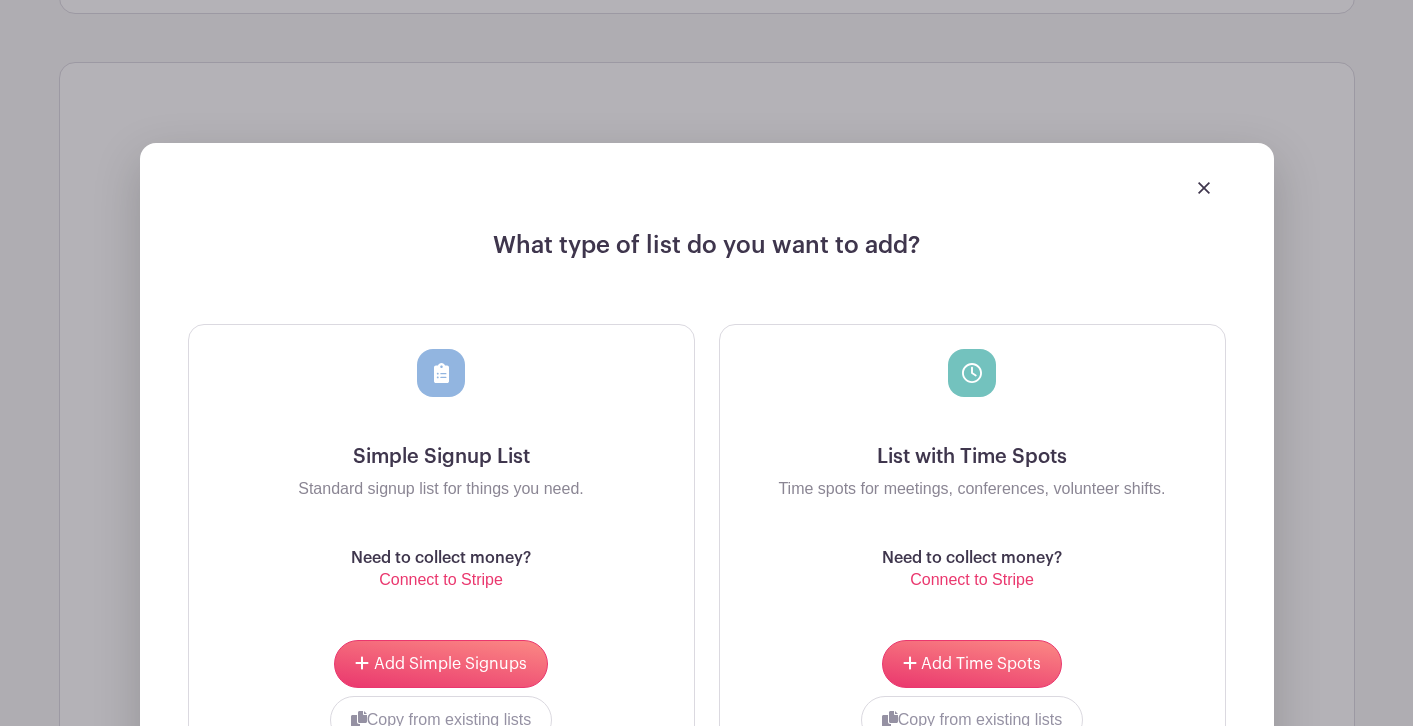 click at bounding box center [1204, 188] 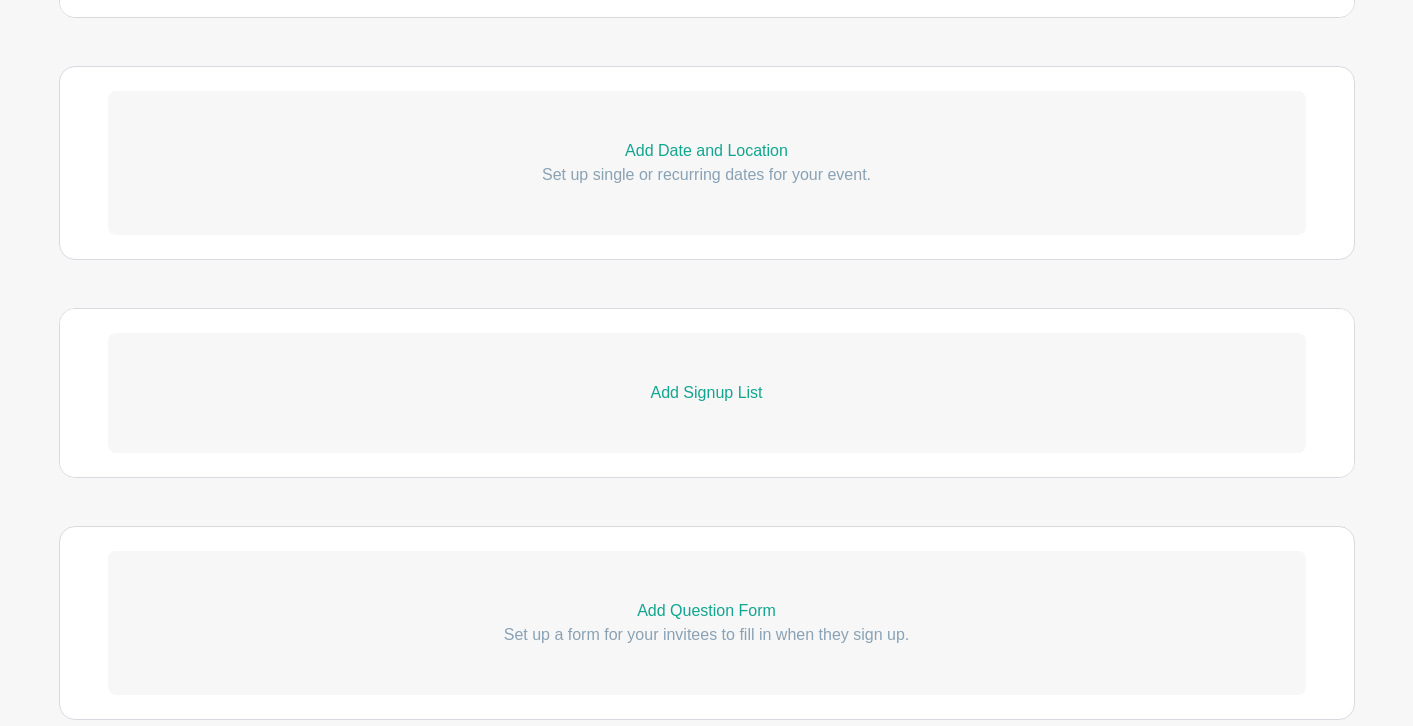 scroll, scrollTop: 799, scrollLeft: 0, axis: vertical 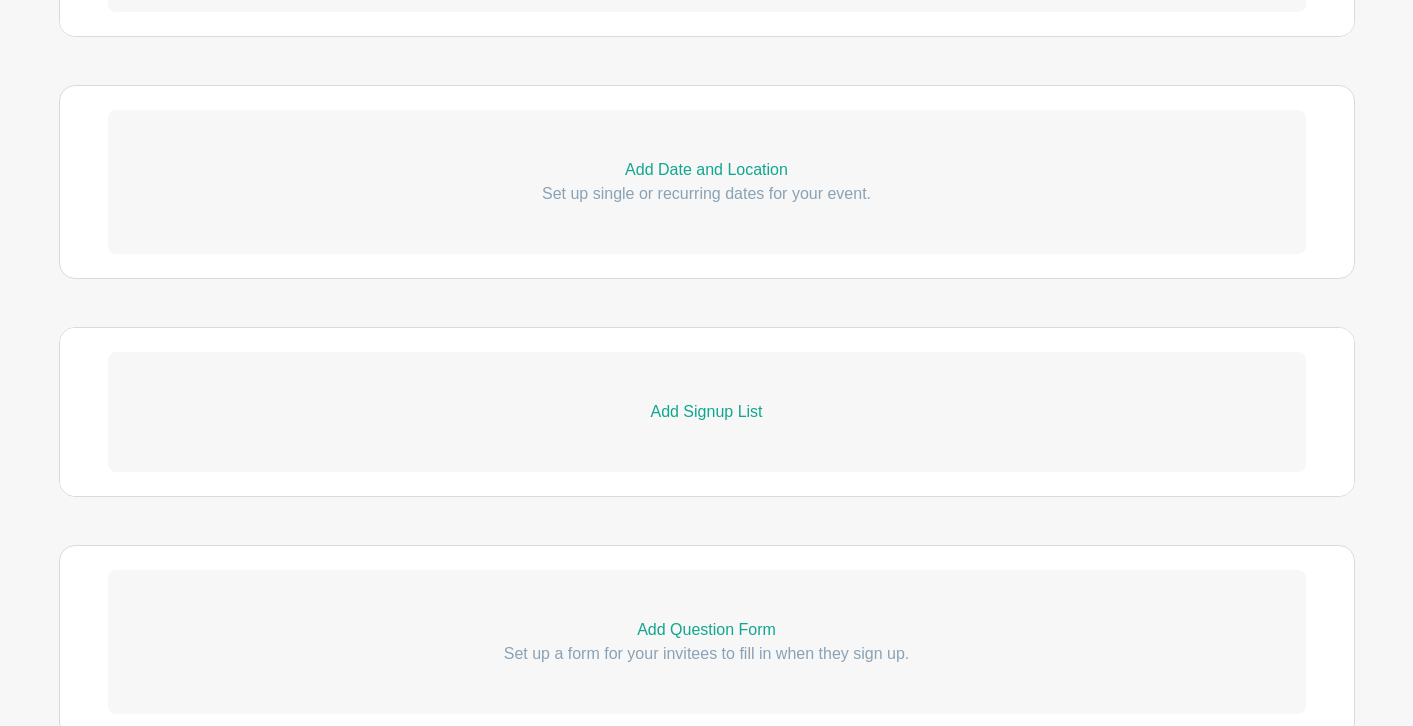 click on "Add Date and Location" at bounding box center [707, 170] 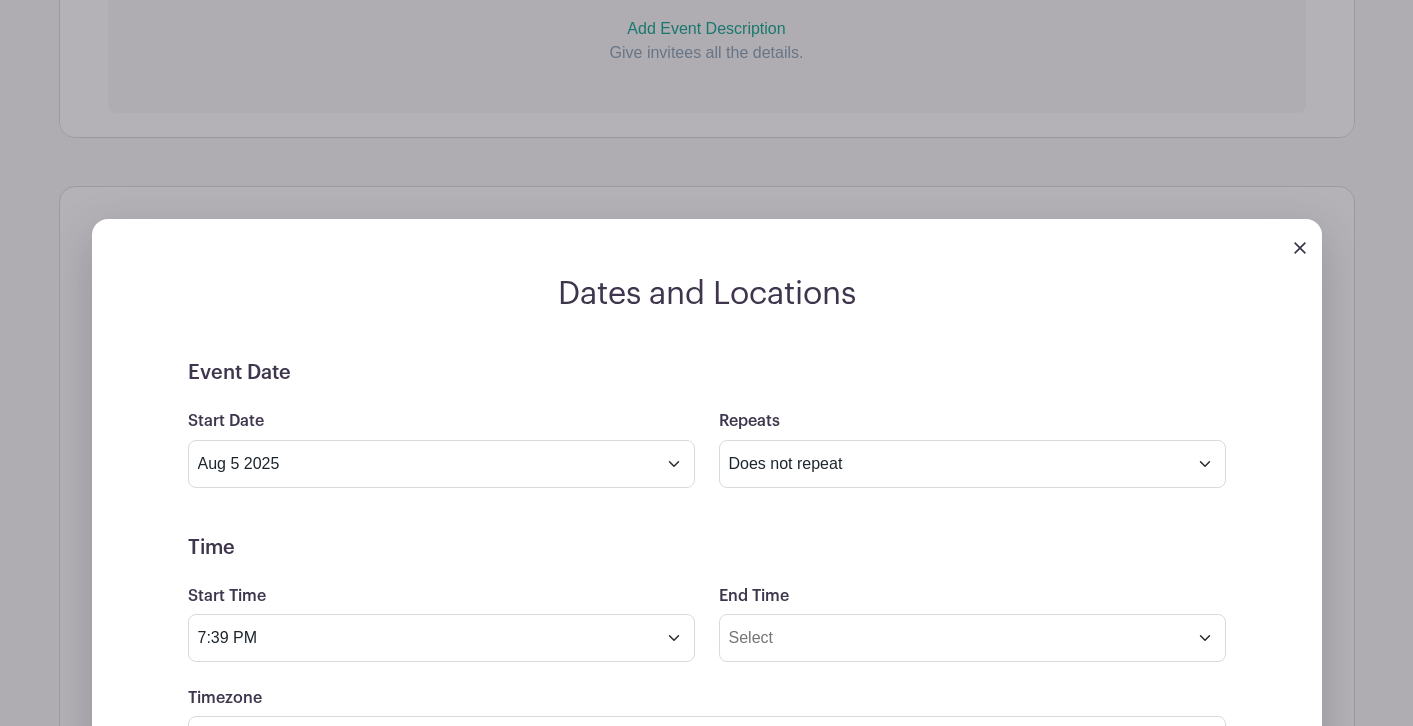 scroll, scrollTop: 597, scrollLeft: 0, axis: vertical 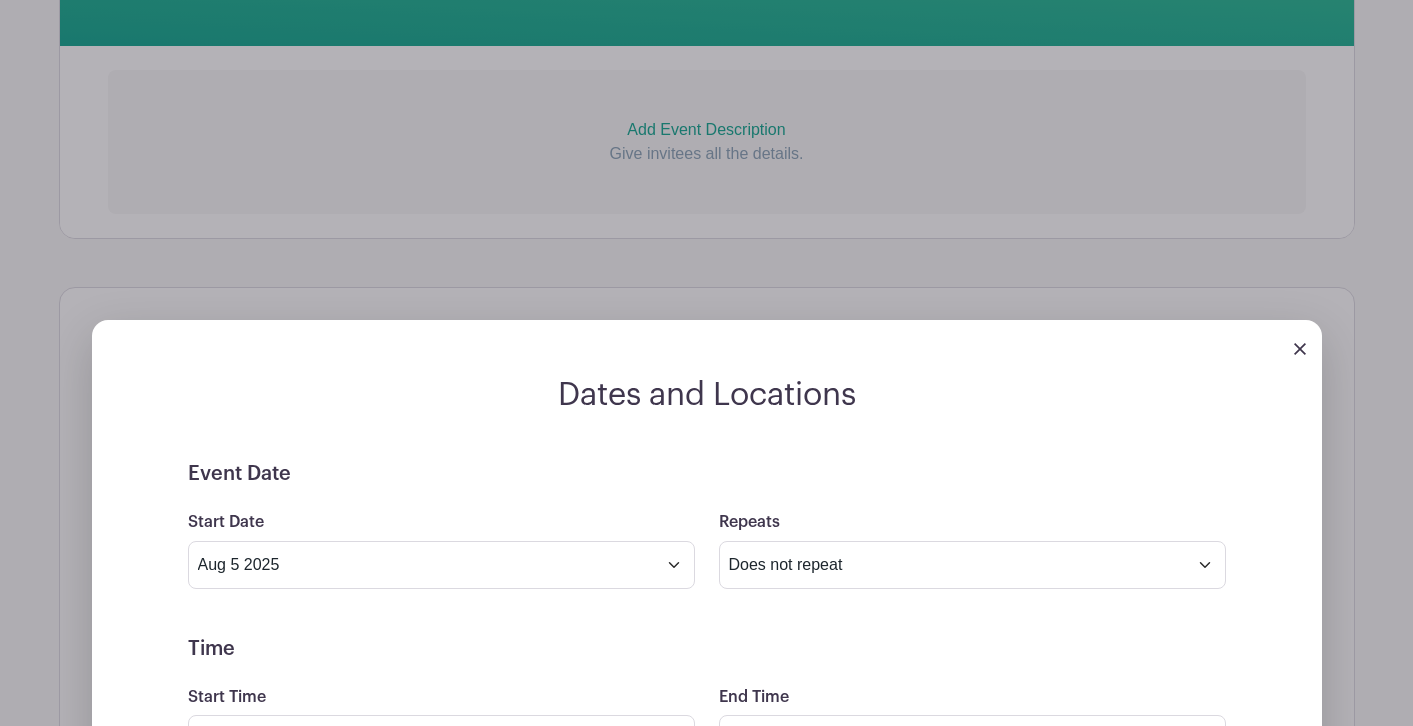 click at bounding box center (707, 348) 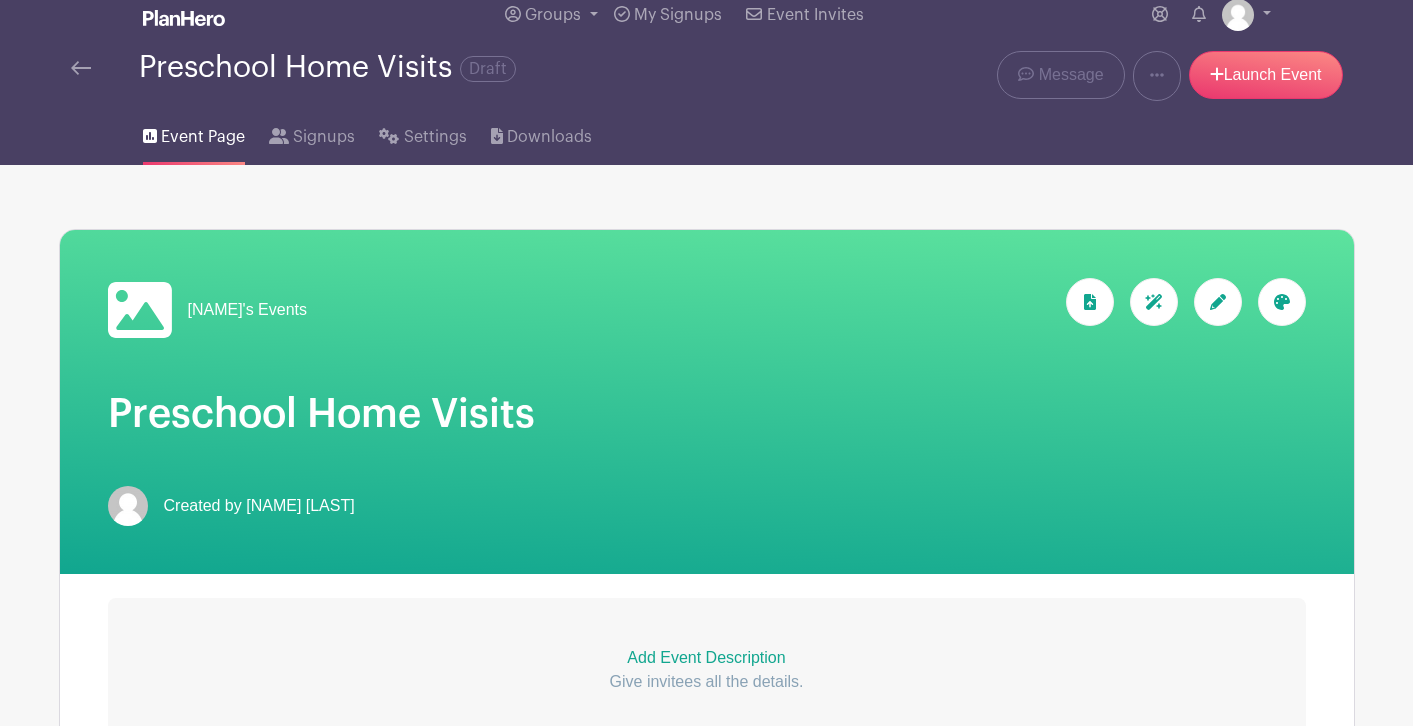 scroll, scrollTop: 0, scrollLeft: 0, axis: both 